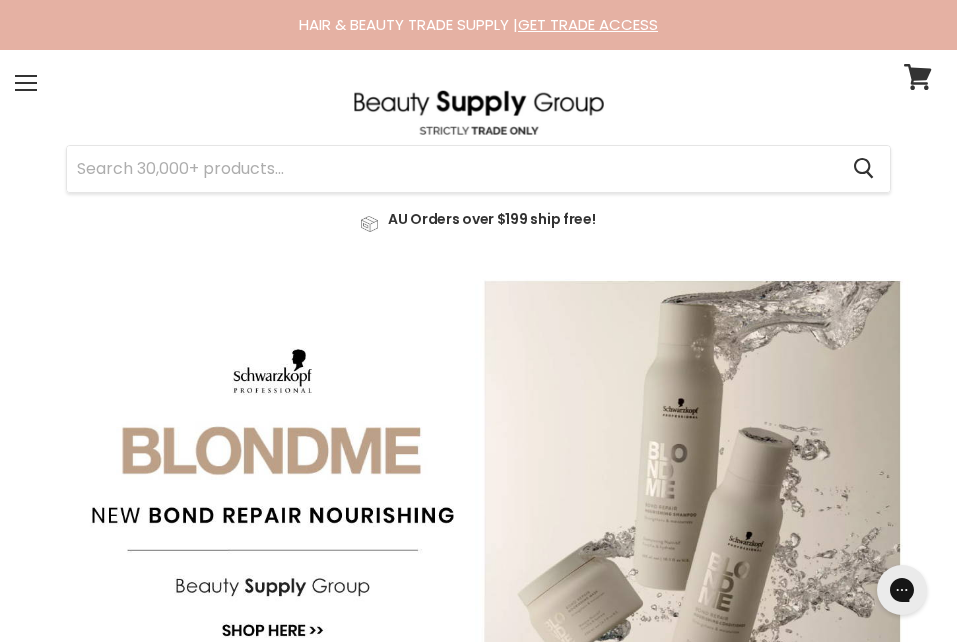 scroll, scrollTop: 0, scrollLeft: 0, axis: both 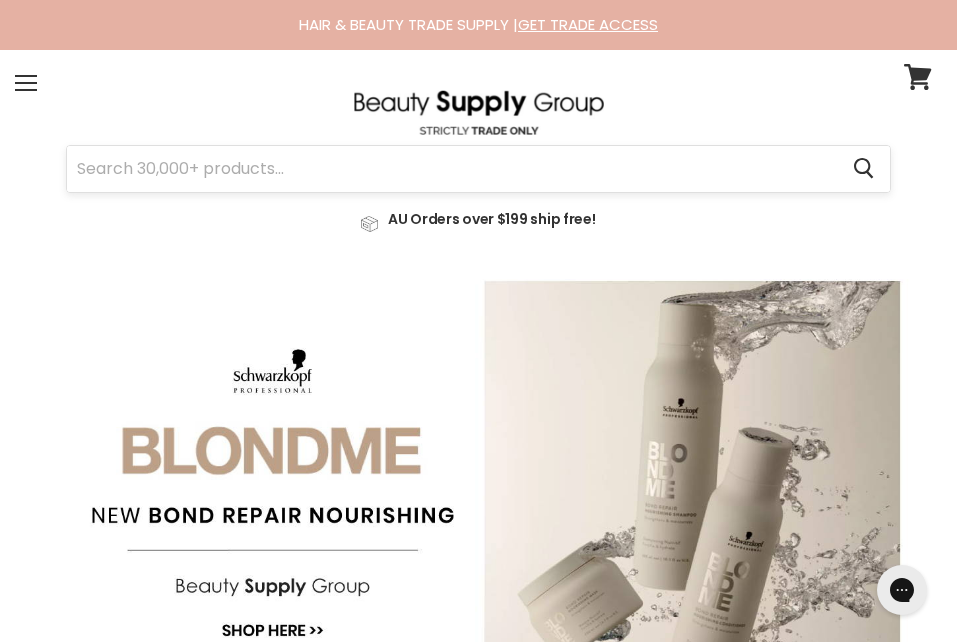 drag, startPoint x: 0, startPoint y: 0, endPoint x: 754, endPoint y: 174, distance: 773.8165 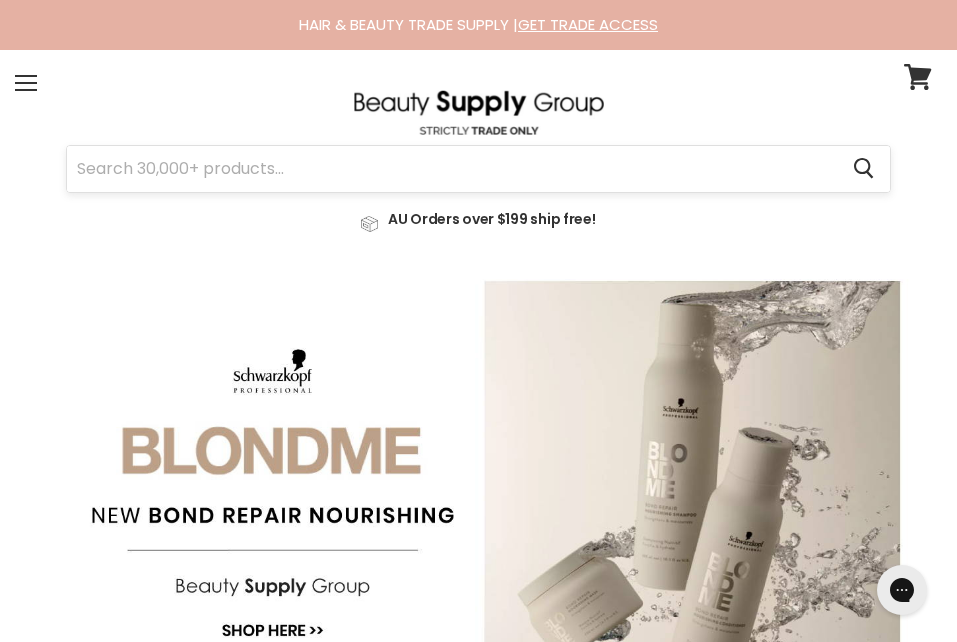 click at bounding box center [452, 169] 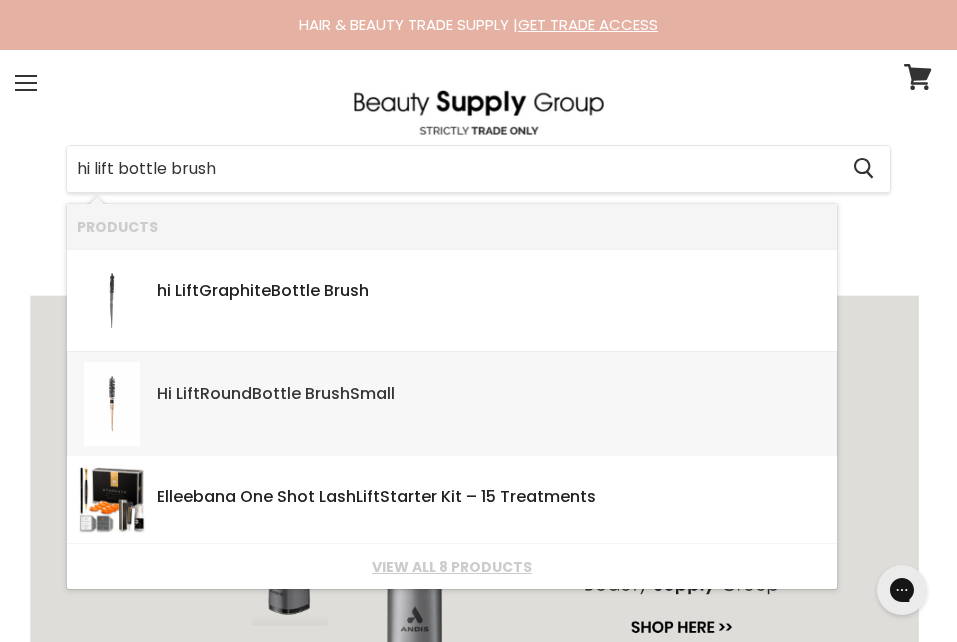 click on "Hi   Lift  Round  Bottle   Brush  Small SKU: HLB6994 Hi Lift" at bounding box center [492, 384] 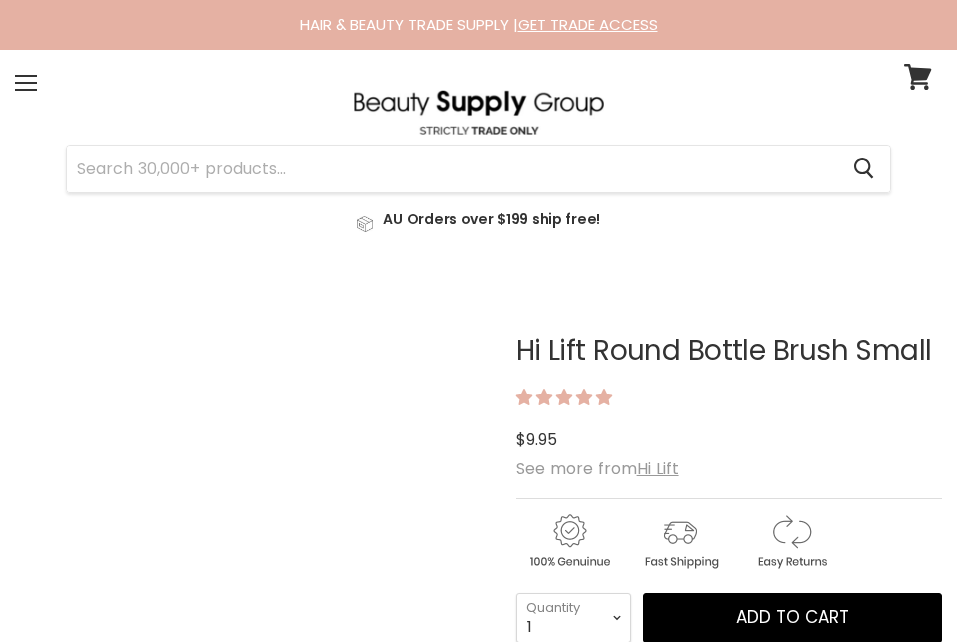 scroll, scrollTop: 0, scrollLeft: 0, axis: both 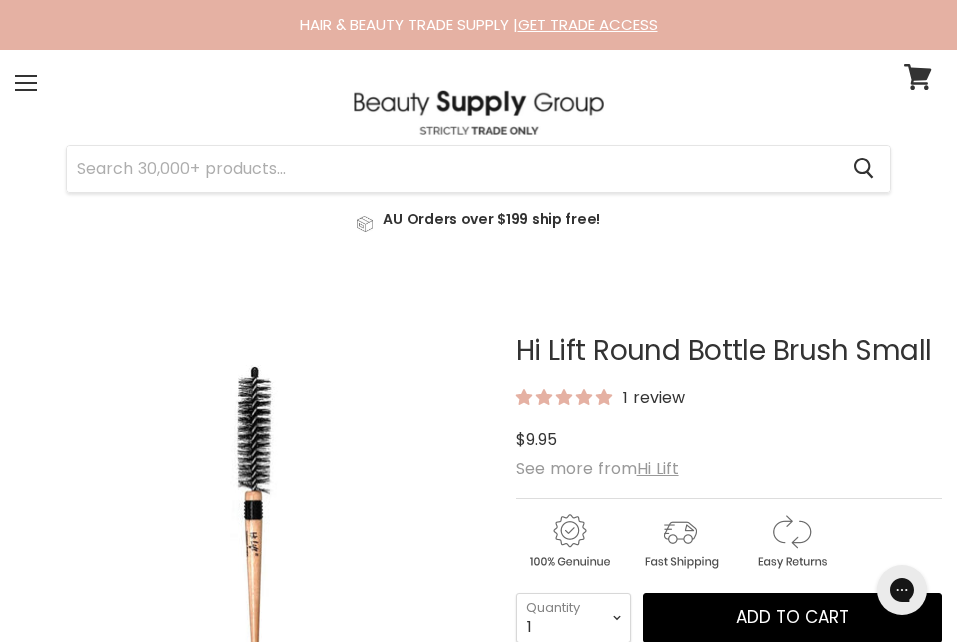 click at bounding box center (479, 112) 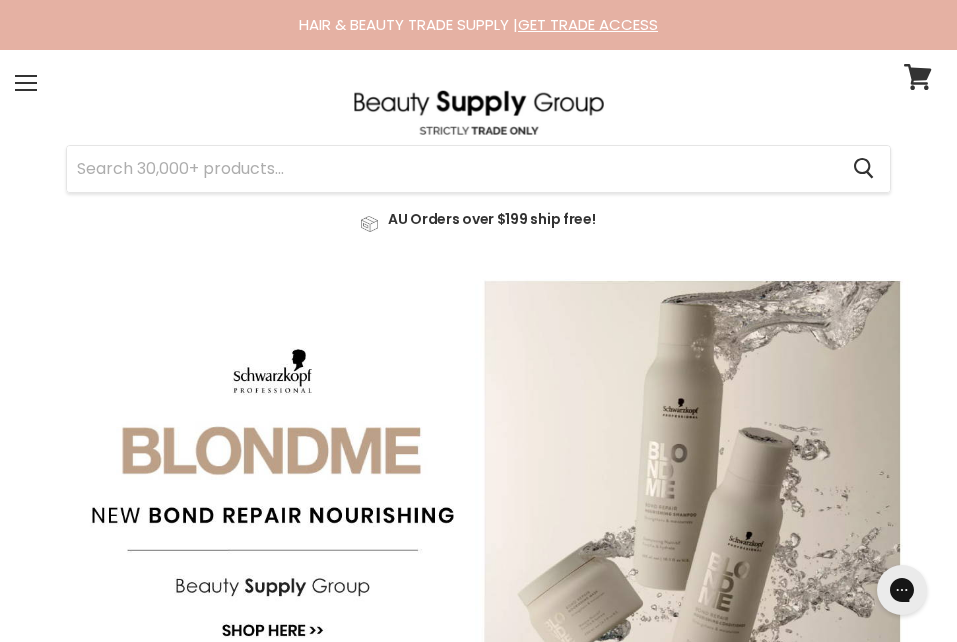 scroll, scrollTop: 0, scrollLeft: 0, axis: both 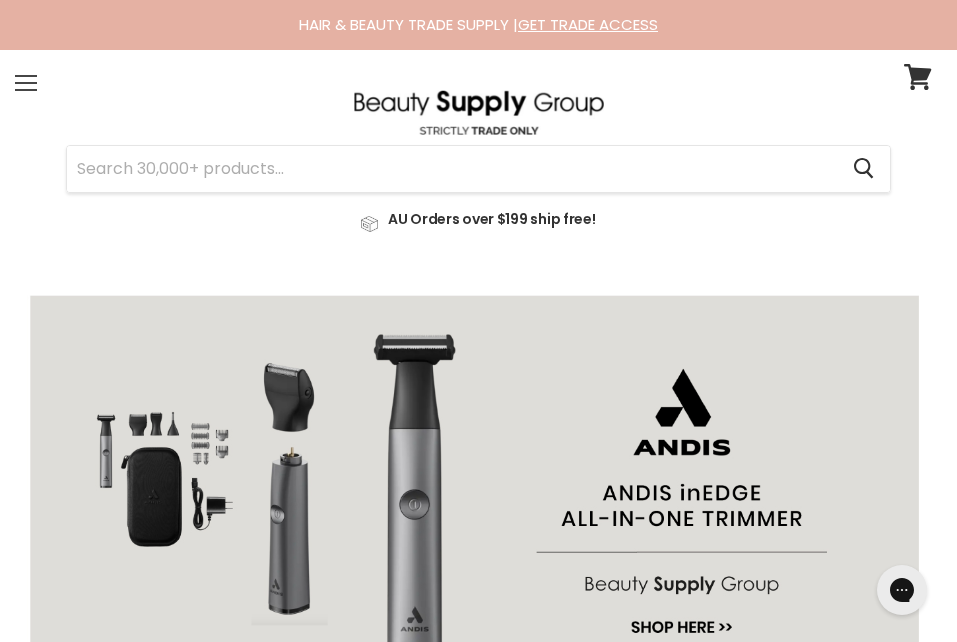 click on "Menu" at bounding box center [26, 83] 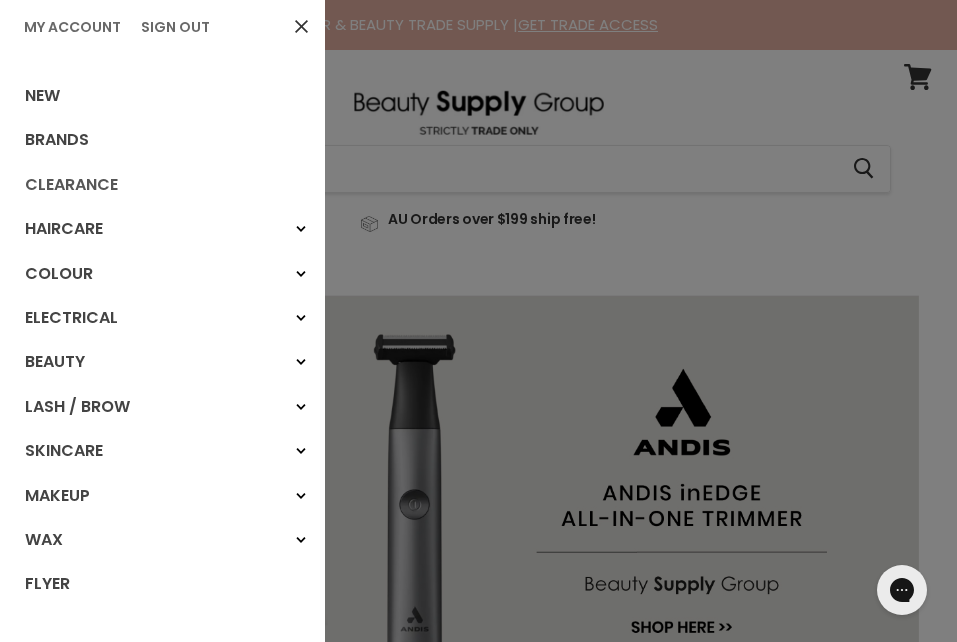 click on "Clearance" at bounding box center (162, 185) 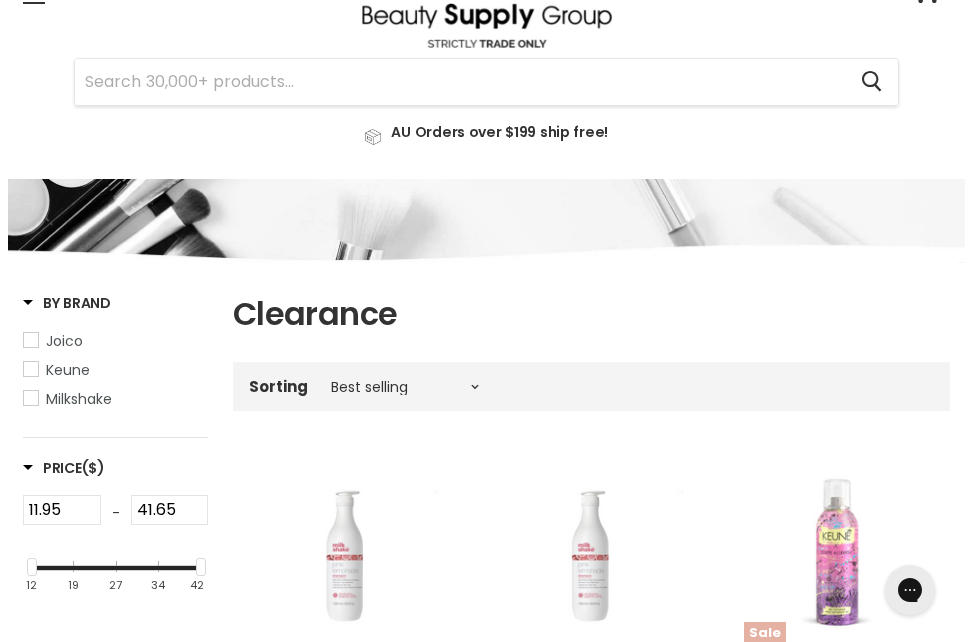 scroll, scrollTop: 0, scrollLeft: 0, axis: both 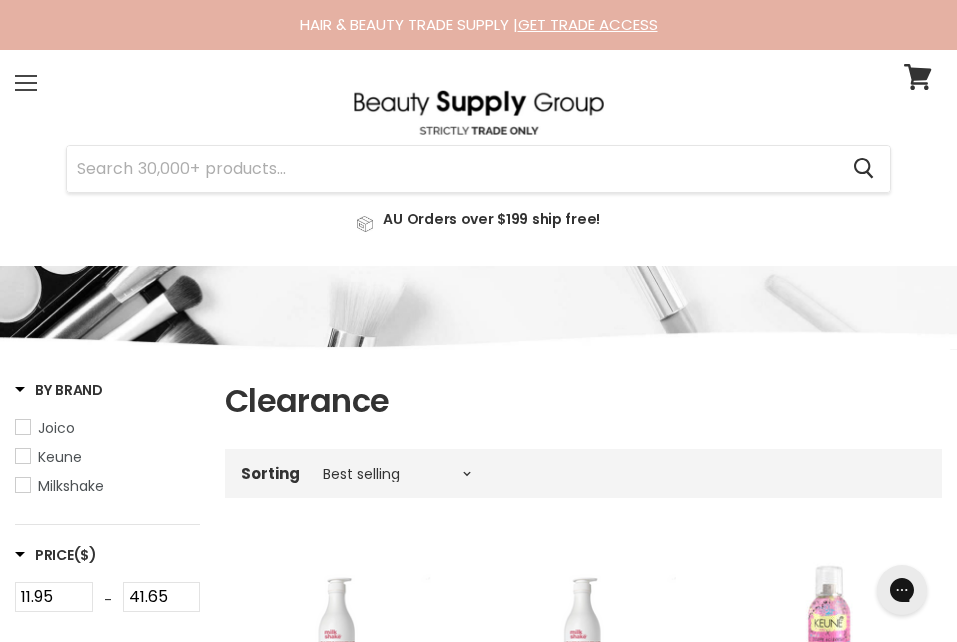 click on "Menu" at bounding box center [26, 83] 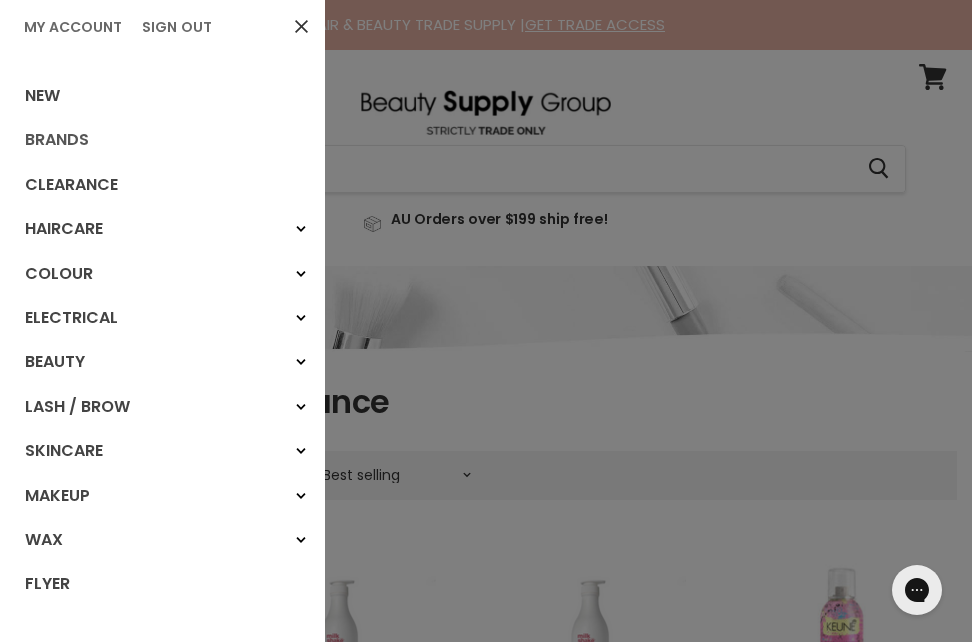 click on "Brands" at bounding box center (162, 140) 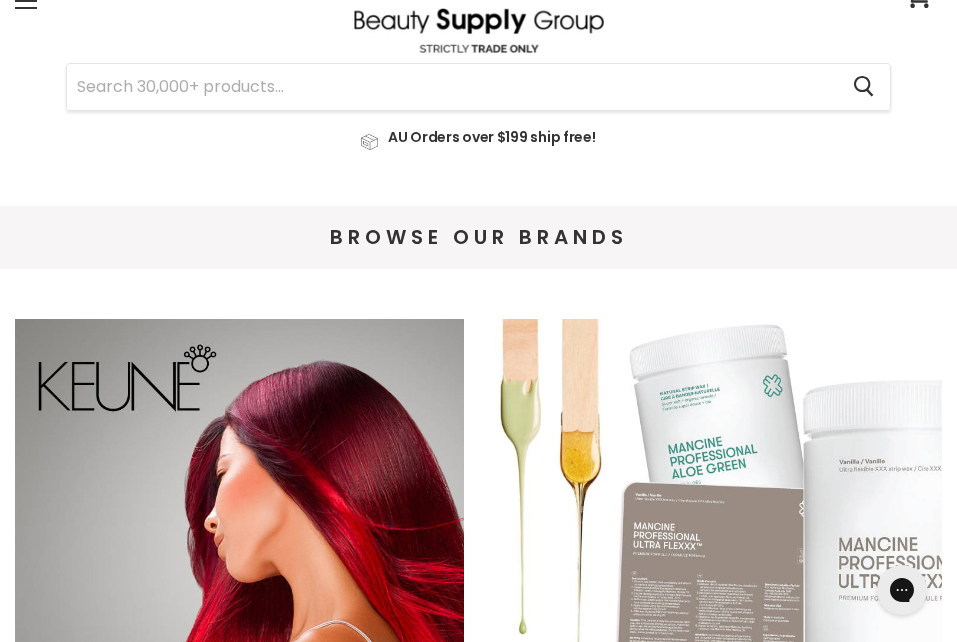 scroll, scrollTop: 0, scrollLeft: 0, axis: both 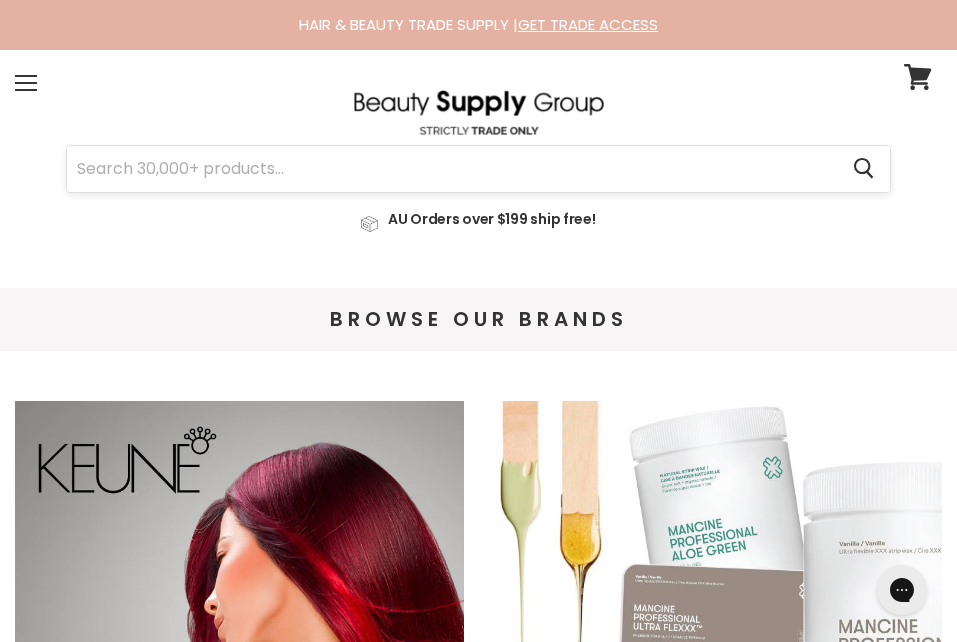 click at bounding box center [452, 169] 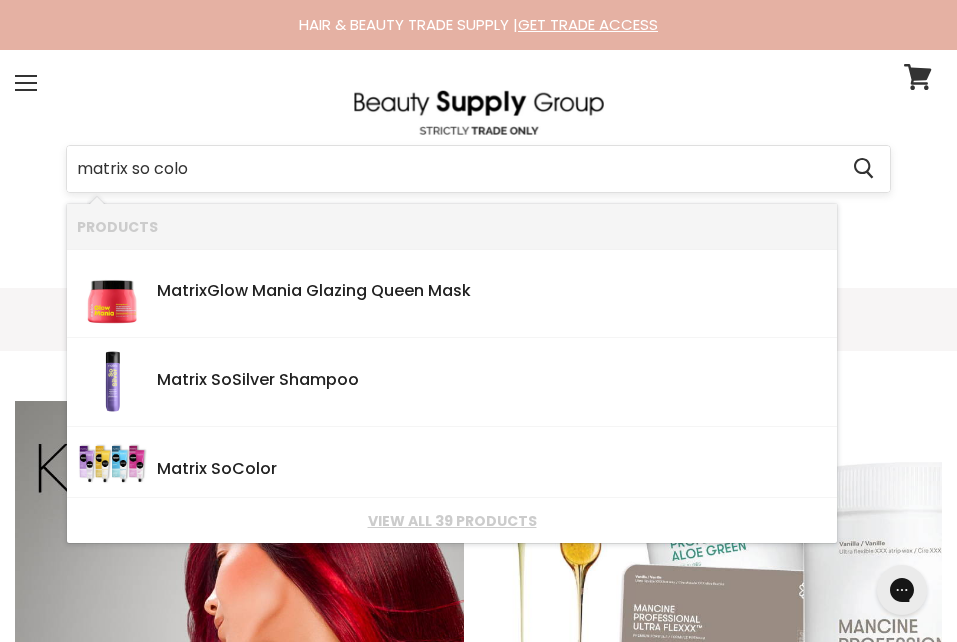 type on "matrix so color" 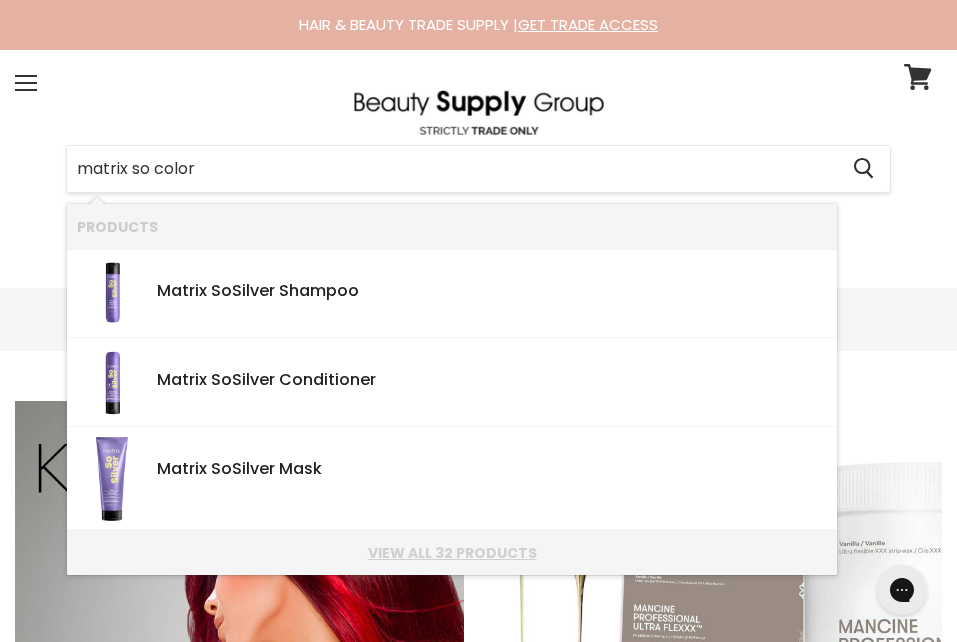 click on "View all 32 products" at bounding box center (452, 553) 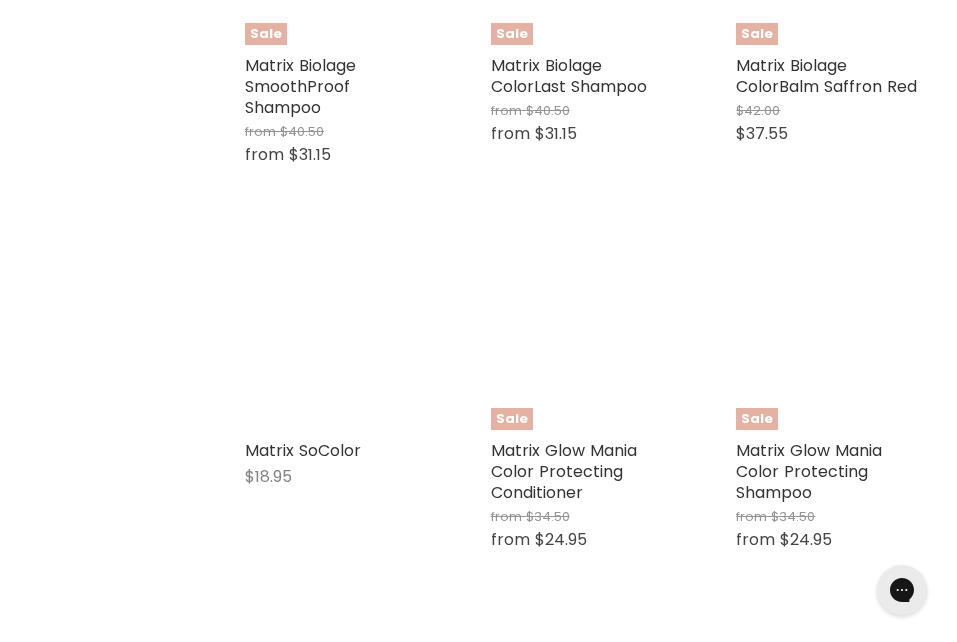 scroll, scrollTop: 2440, scrollLeft: 0, axis: vertical 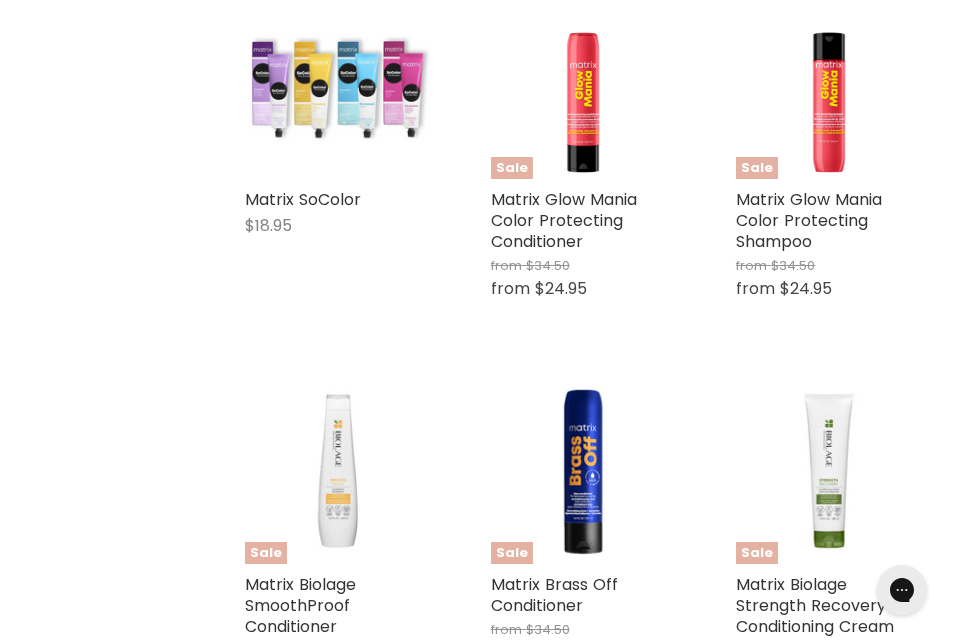 click at bounding box center [338, 87] 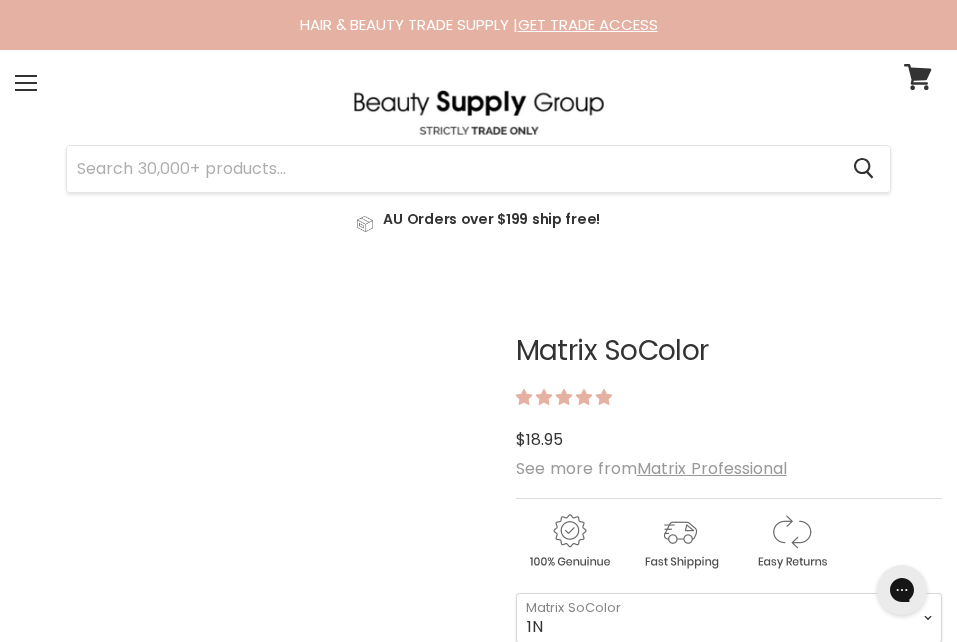scroll, scrollTop: 0, scrollLeft: 0, axis: both 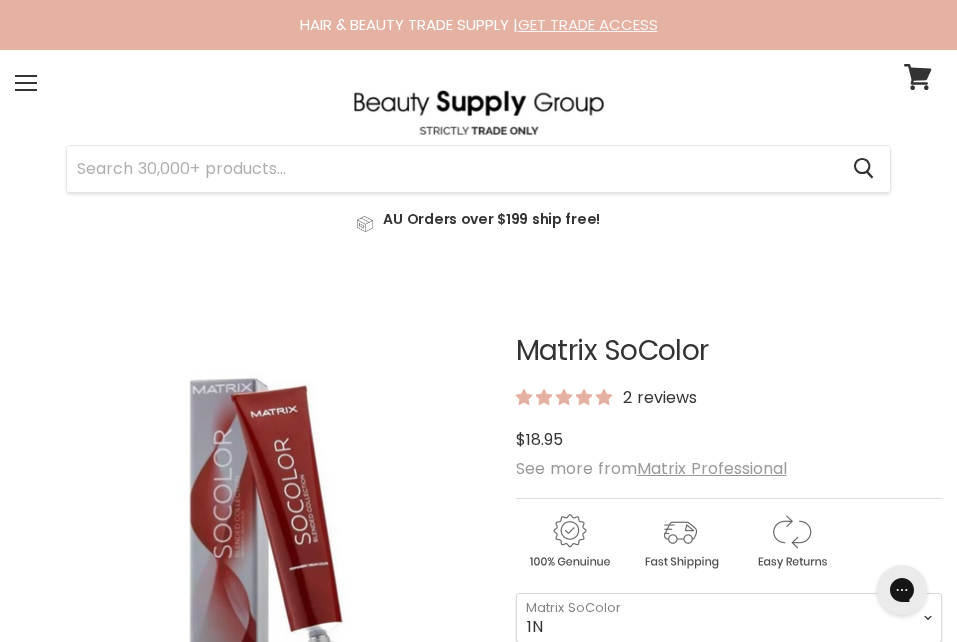 click on "GET TRADE ACCESS" at bounding box center (588, 24) 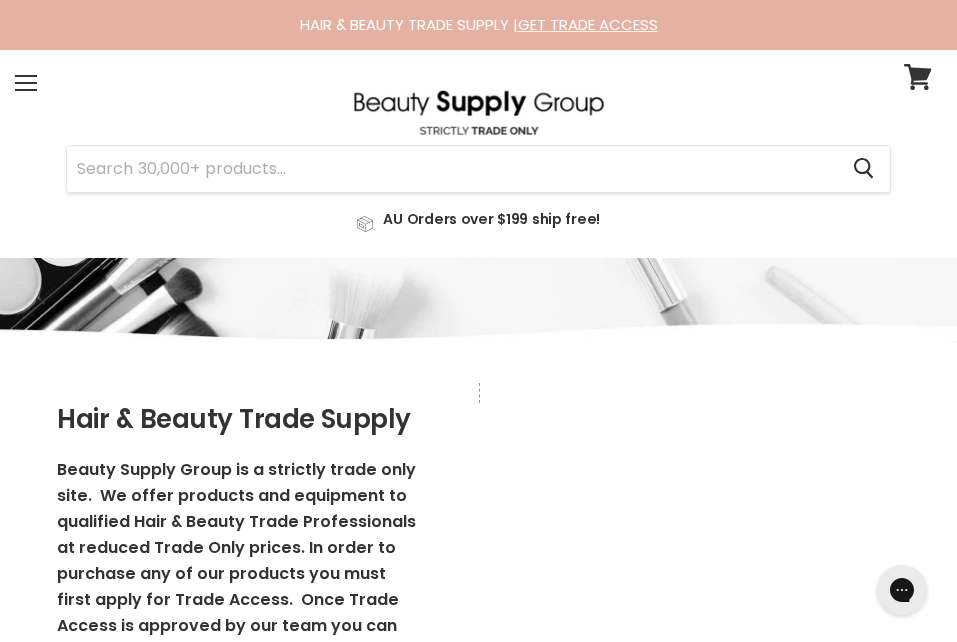 scroll, scrollTop: 0, scrollLeft: 0, axis: both 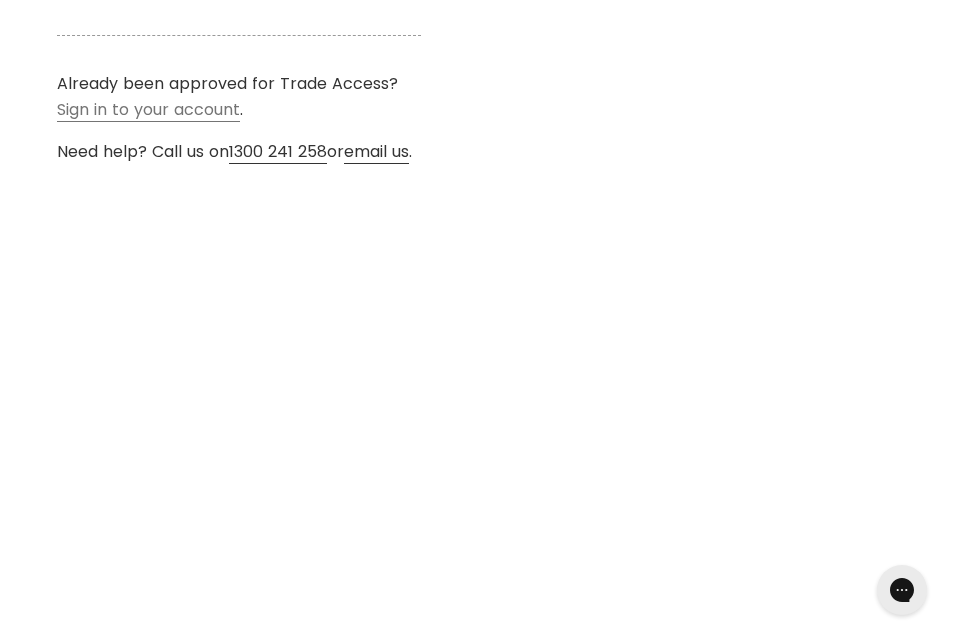 click on "Sign in to your account" at bounding box center (148, 110) 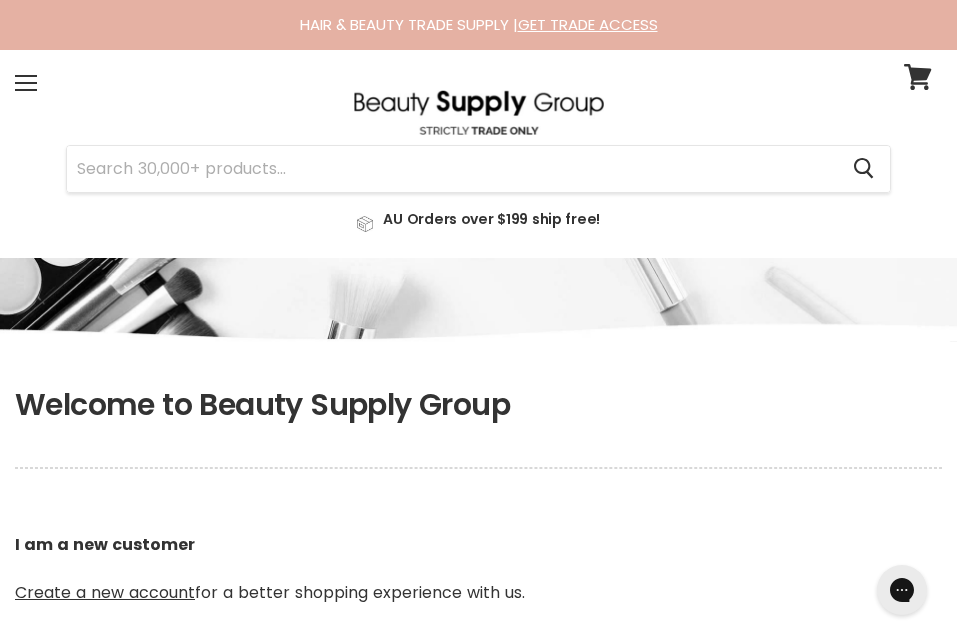scroll, scrollTop: 0, scrollLeft: 0, axis: both 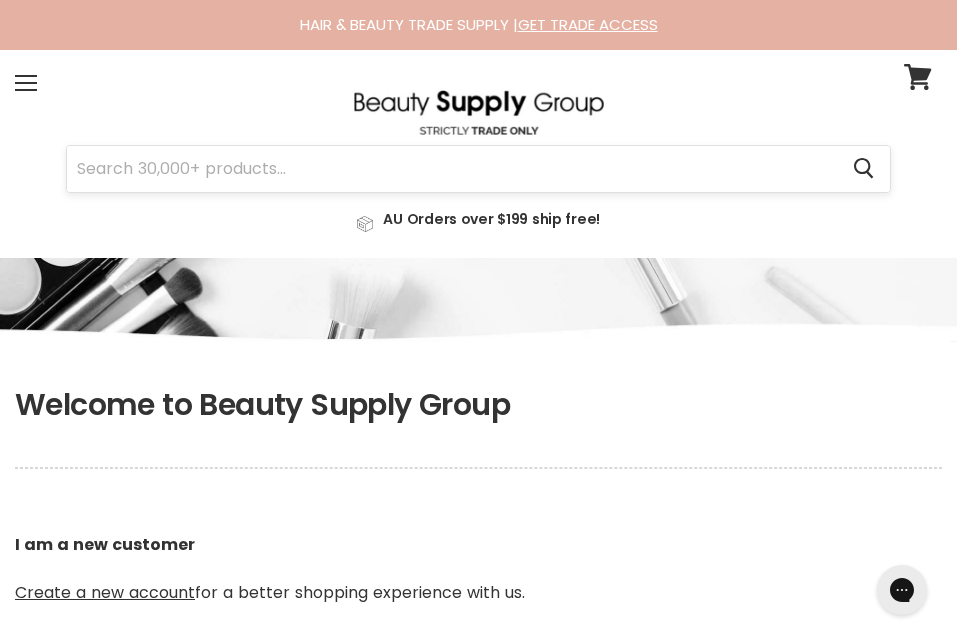type on "kylie_mcdonald86@hotmail.com" 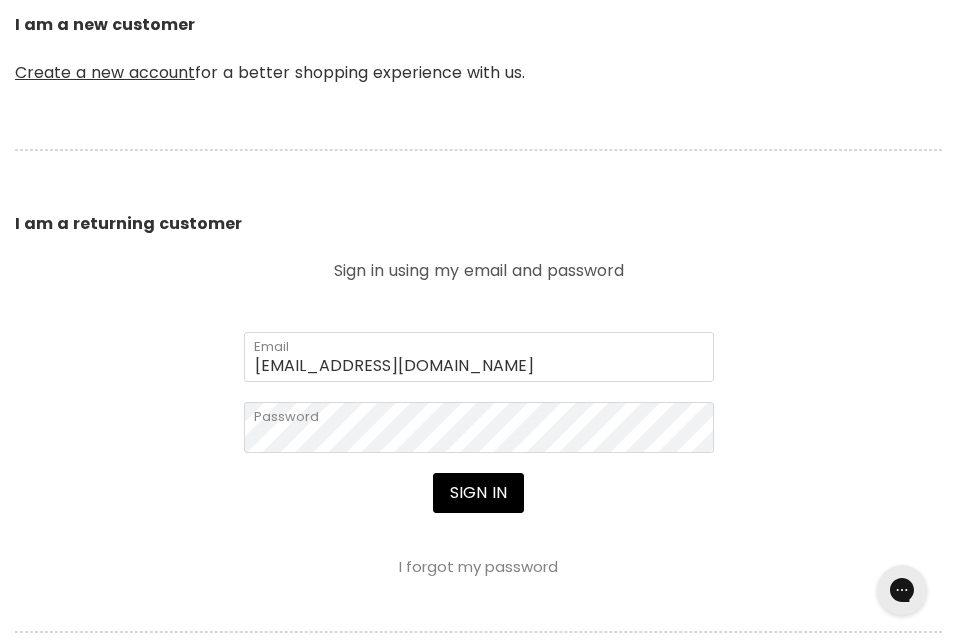scroll, scrollTop: 600, scrollLeft: 0, axis: vertical 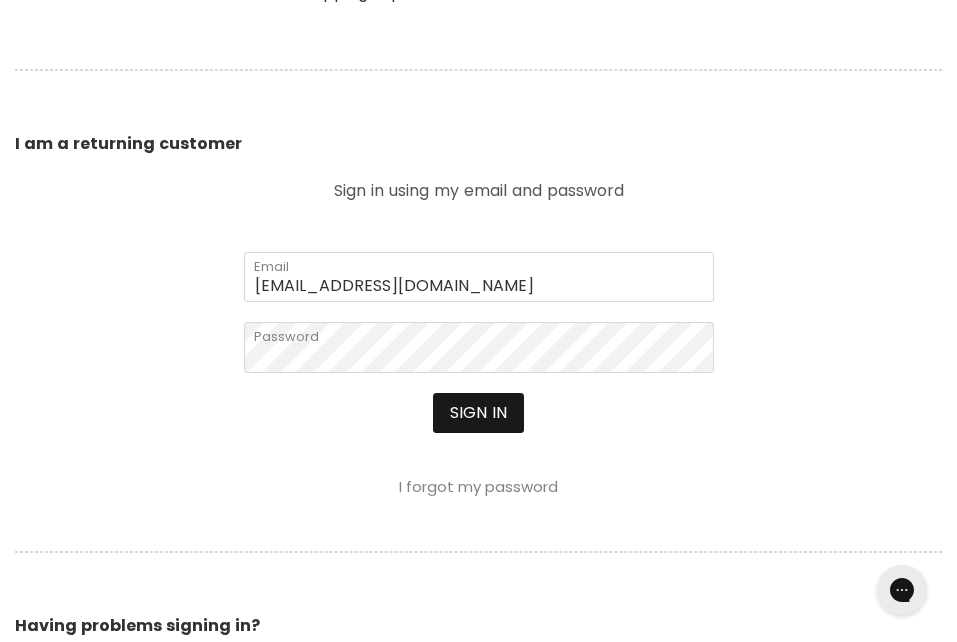 click on "Sign in" at bounding box center (478, 413) 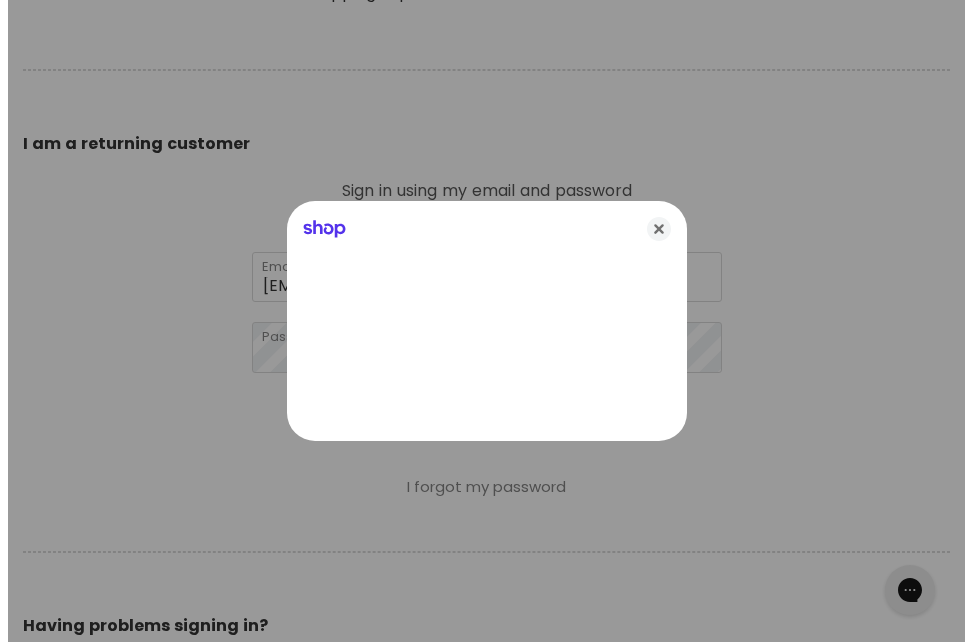 scroll, scrollTop: 602, scrollLeft: 0, axis: vertical 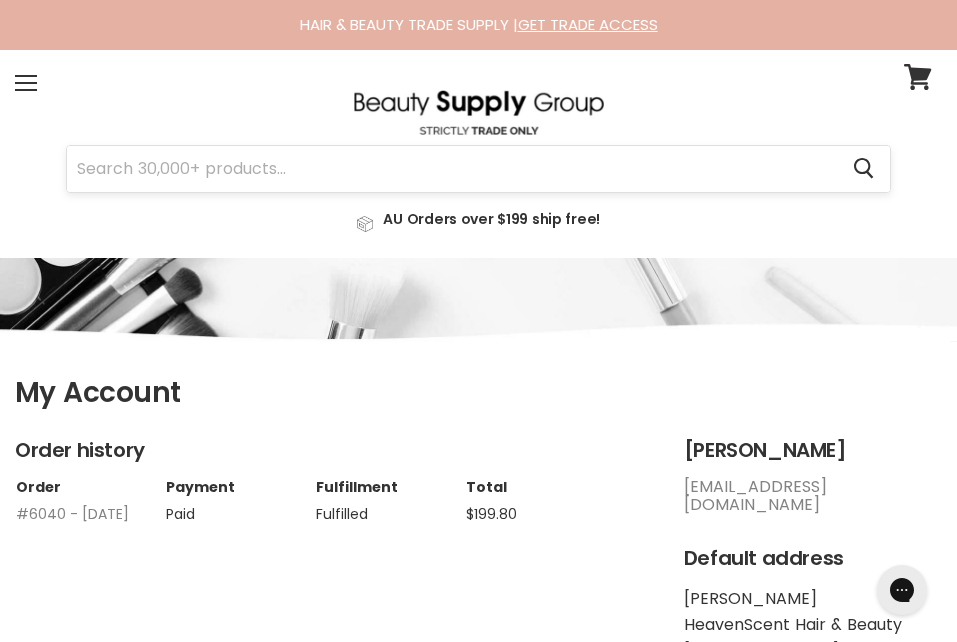 click at bounding box center [452, 169] 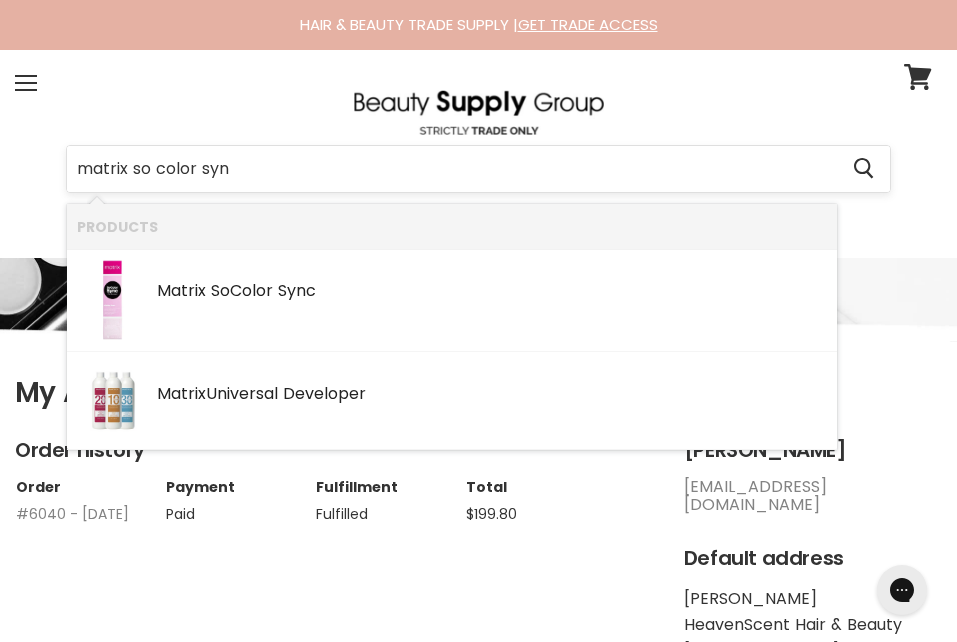 type on "matrix so color sync" 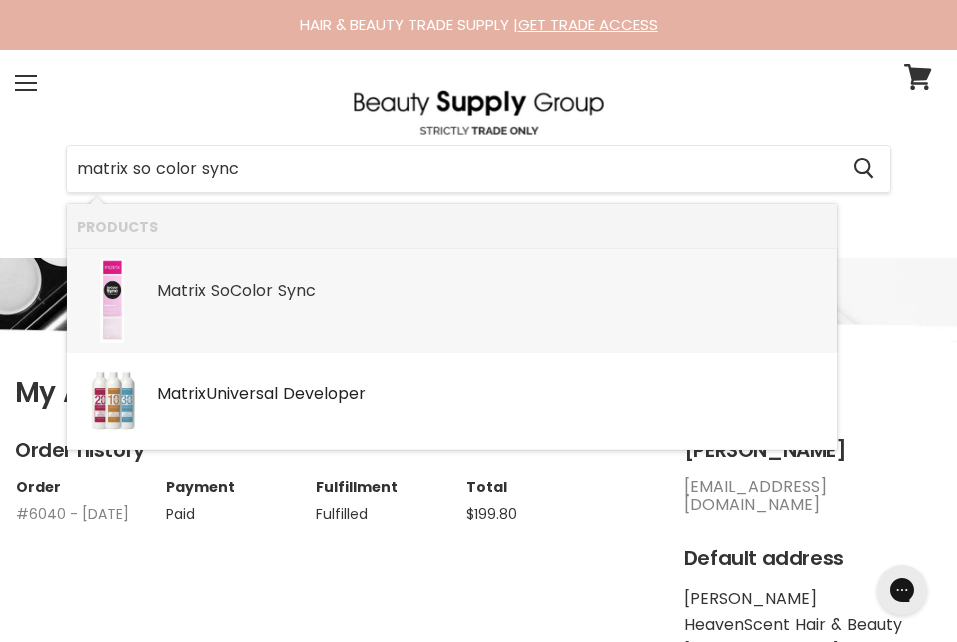 click on "Matrix   So Color   Sync SKU: MCS-04 Matrix Professional" at bounding box center (452, 301) 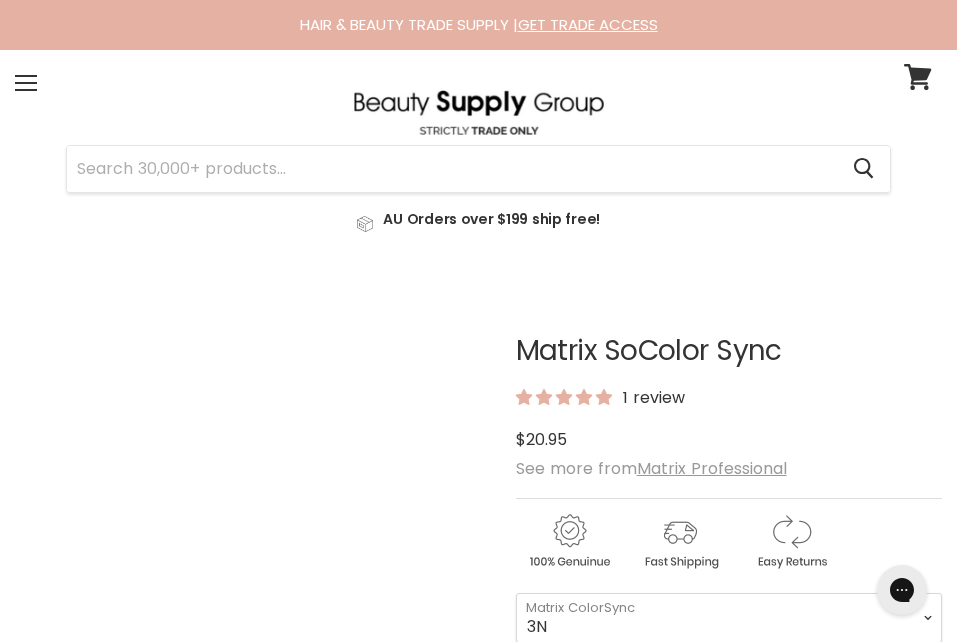 scroll, scrollTop: 0, scrollLeft: 0, axis: both 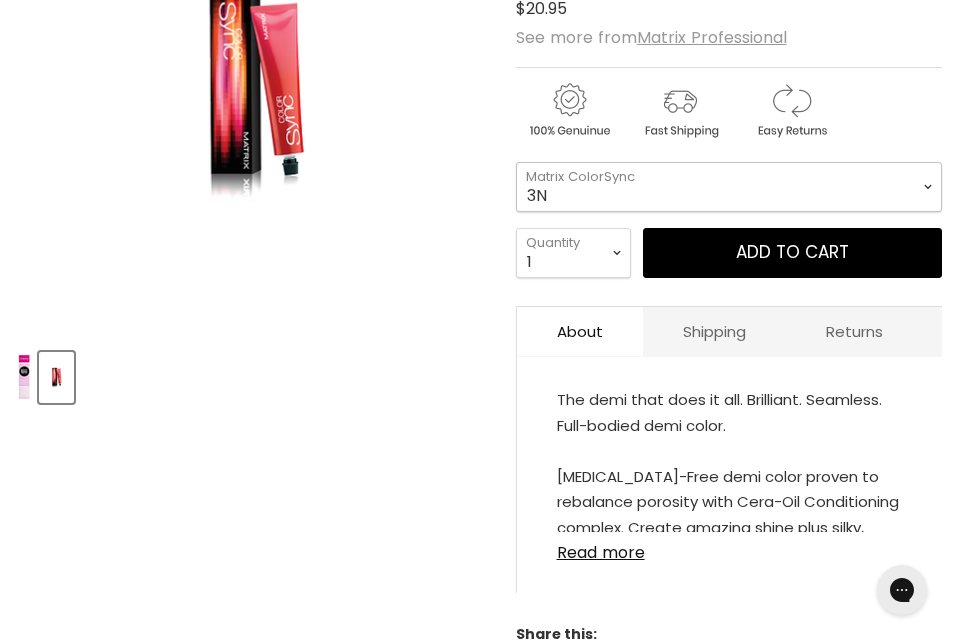 click on "3N
5N
6N
8N
10N
3WN
5WN
6WN
8WN
1A
4A
6A
8A
10A
8P" at bounding box center (729, 187) 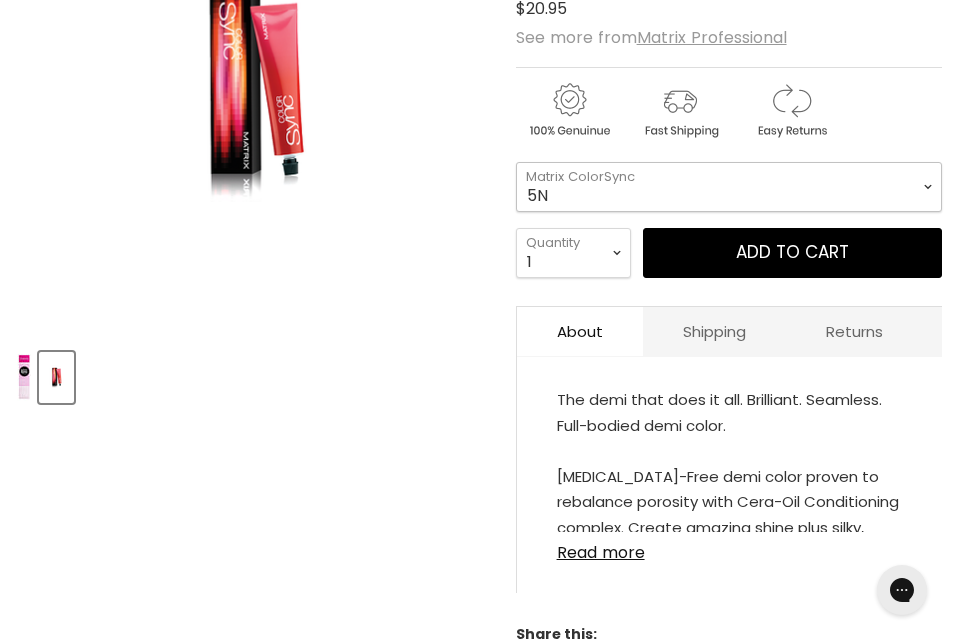 click on "3N
5N
6N
8N
10N
3WN
5WN
6WN
8WN
1A
4A
6A
8A
10A
8P" at bounding box center [729, 187] 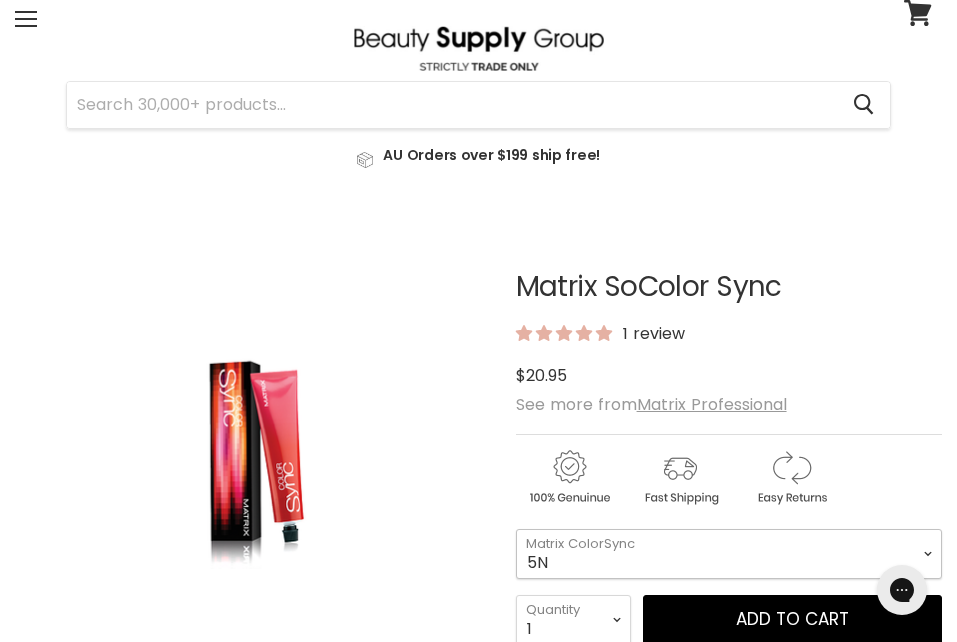 scroll, scrollTop: 0, scrollLeft: 0, axis: both 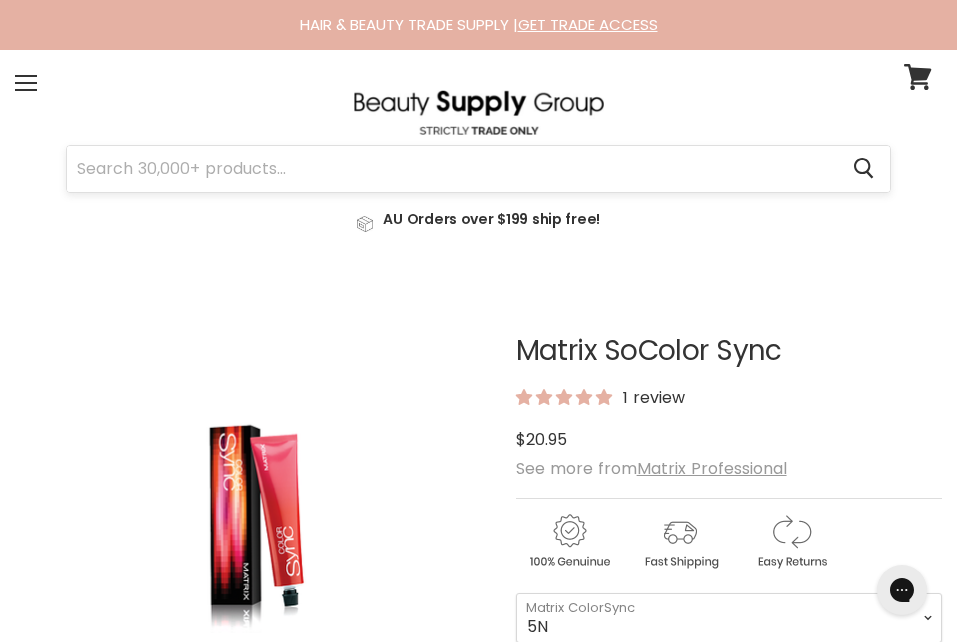 click at bounding box center (452, 169) 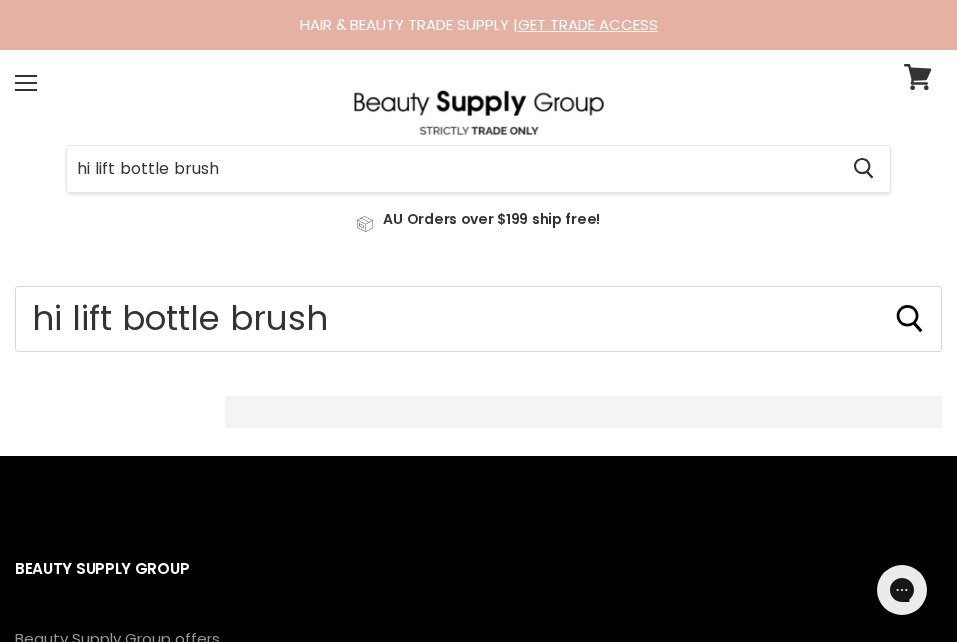 scroll, scrollTop: 0, scrollLeft: 0, axis: both 